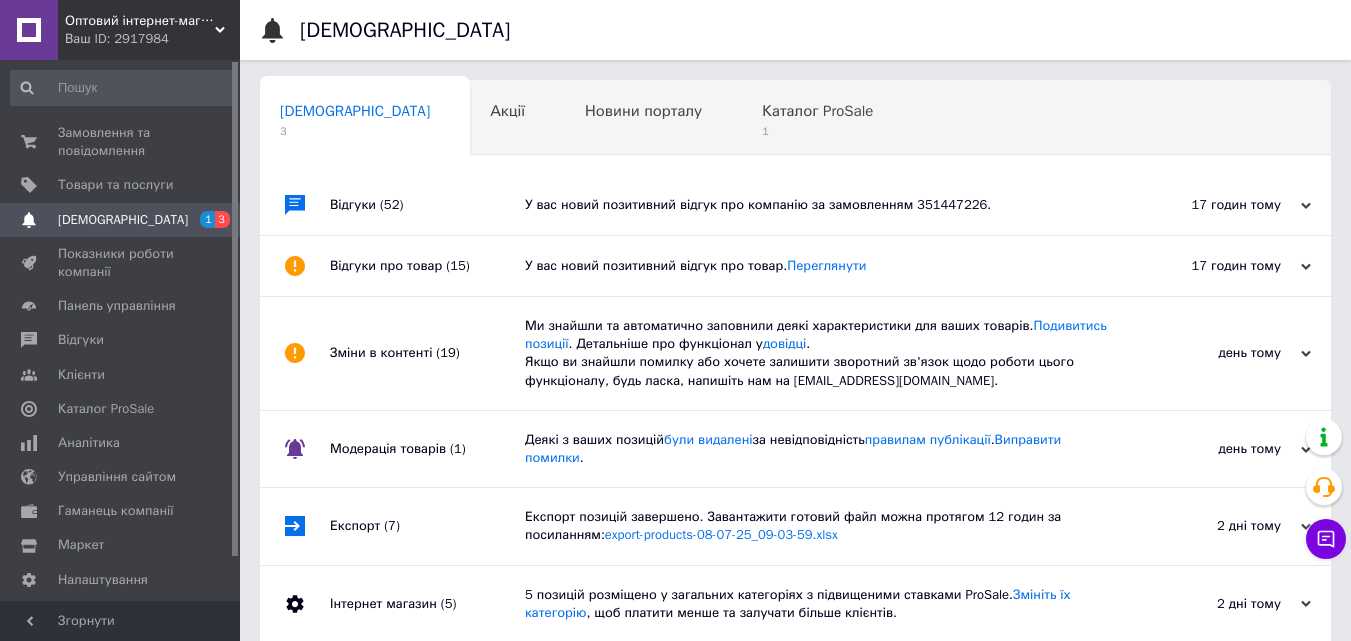 scroll, scrollTop: 0, scrollLeft: 0, axis: both 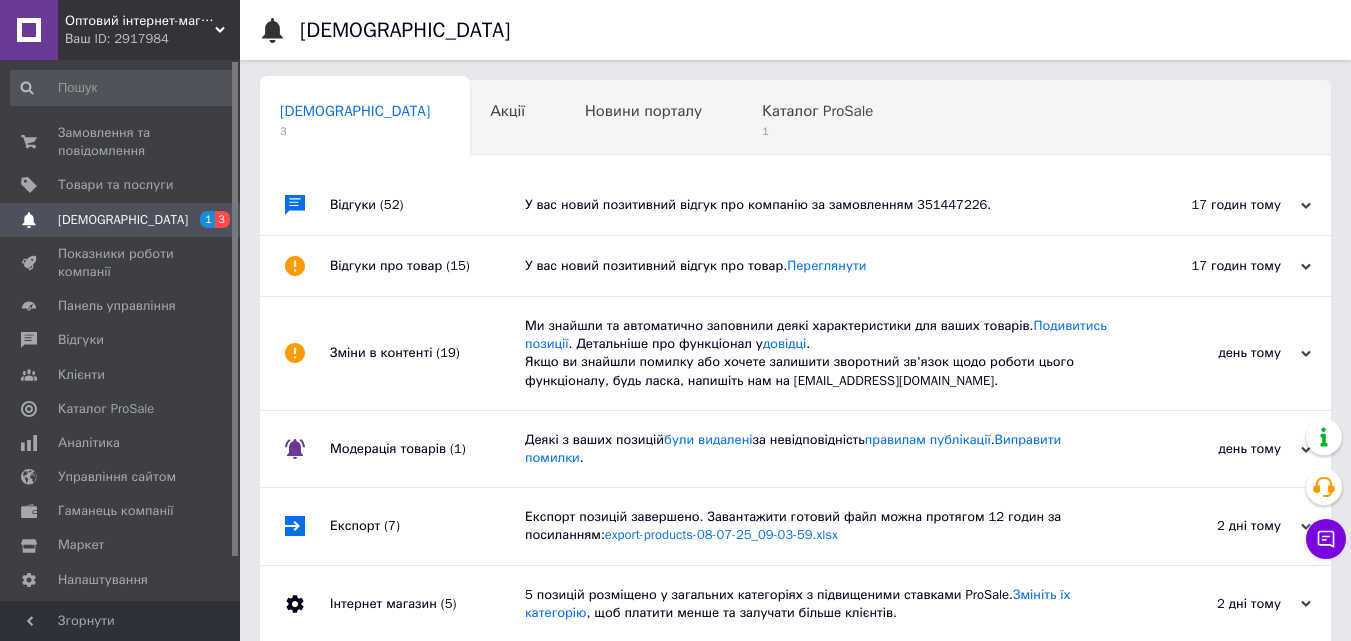 click on "[DEMOGRAPHIC_DATA]" at bounding box center [123, 220] 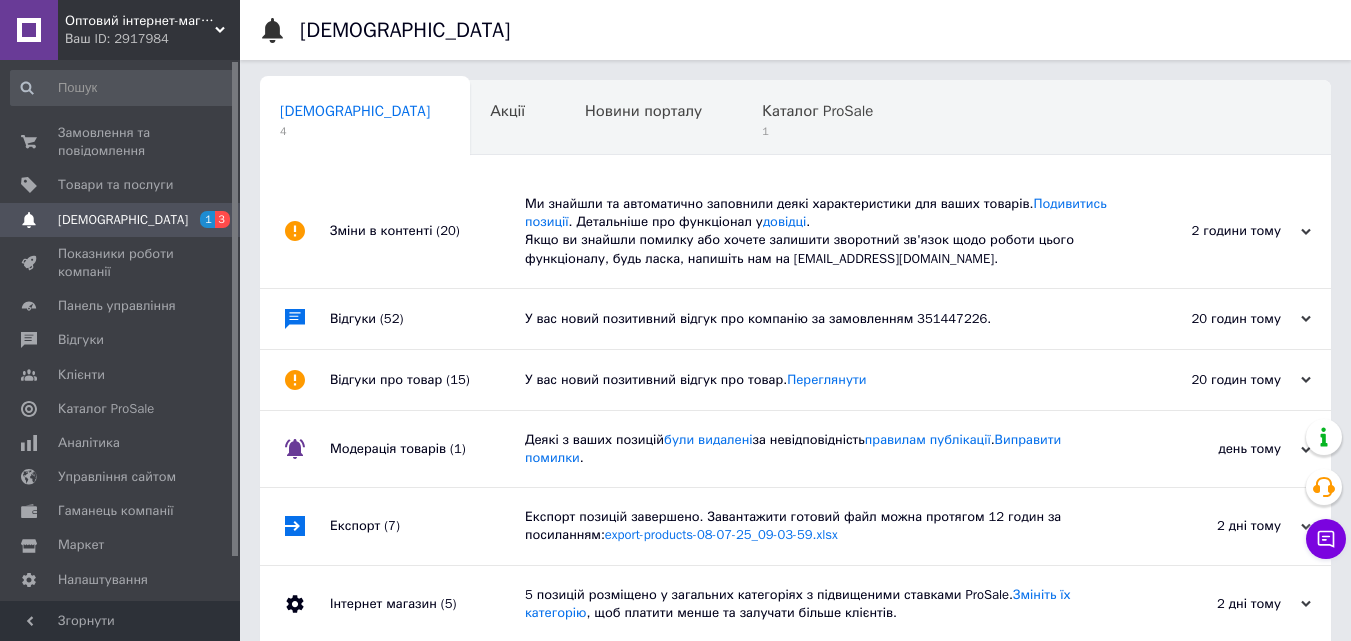 click on "Зміни в контенті   (20)" at bounding box center [427, 231] 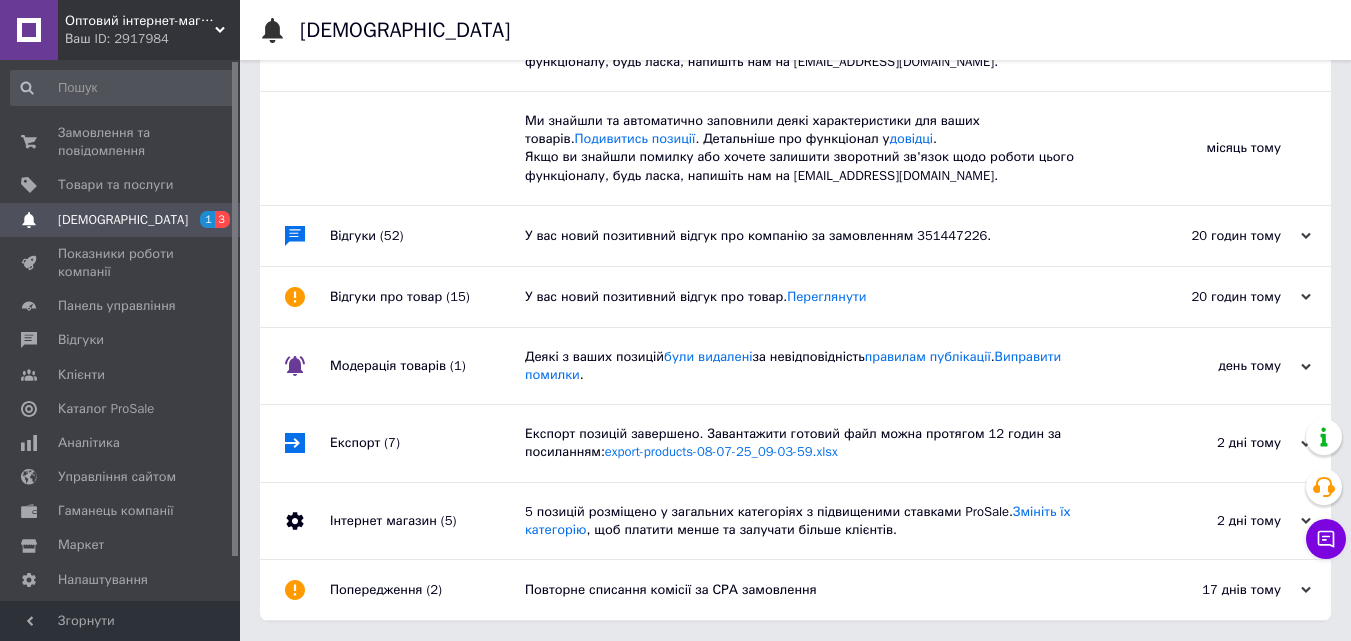 click on "Відгуки   (52)" at bounding box center (427, 236) 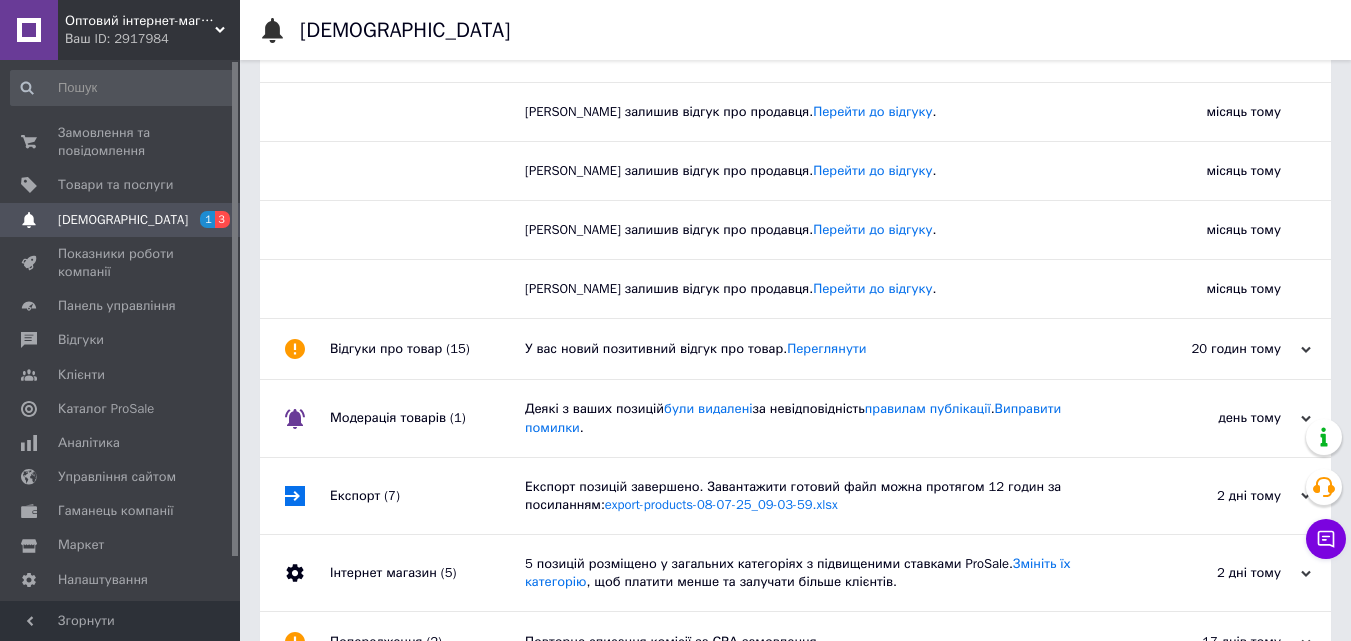 click on "Відгуки про товар   (15)" at bounding box center [427, 349] 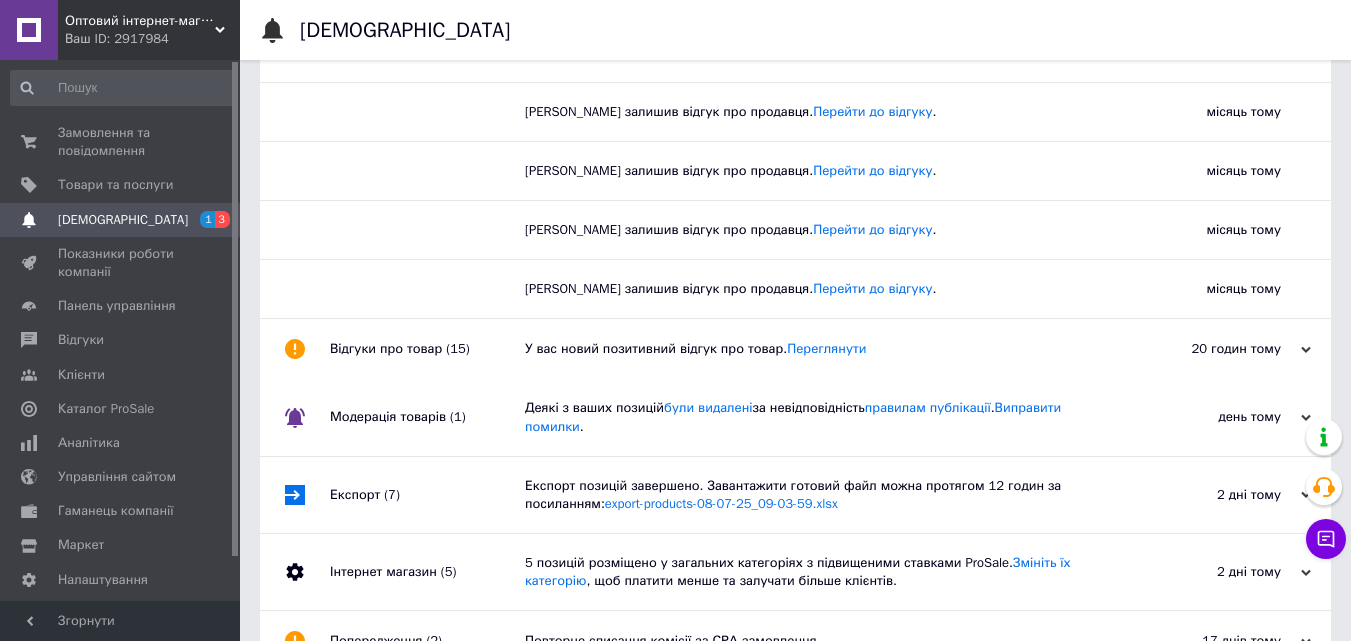 scroll, scrollTop: 12242, scrollLeft: 0, axis: vertical 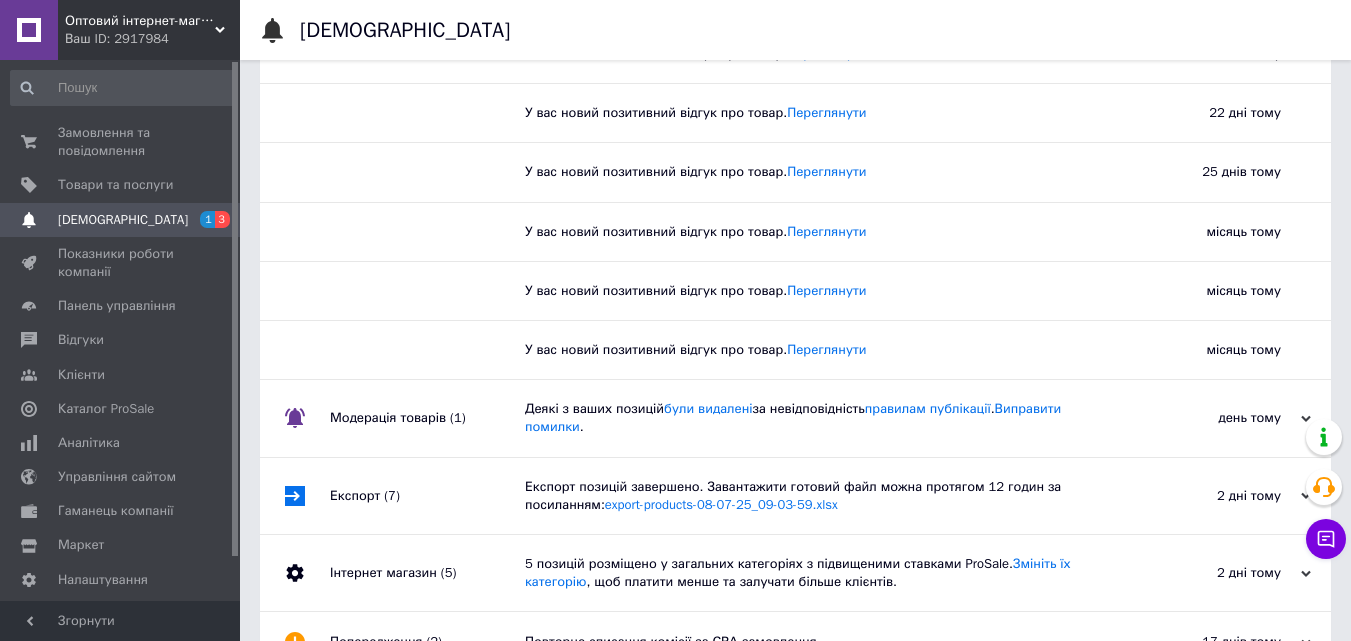 click on "Модерація товарів   (1)" at bounding box center (427, 418) 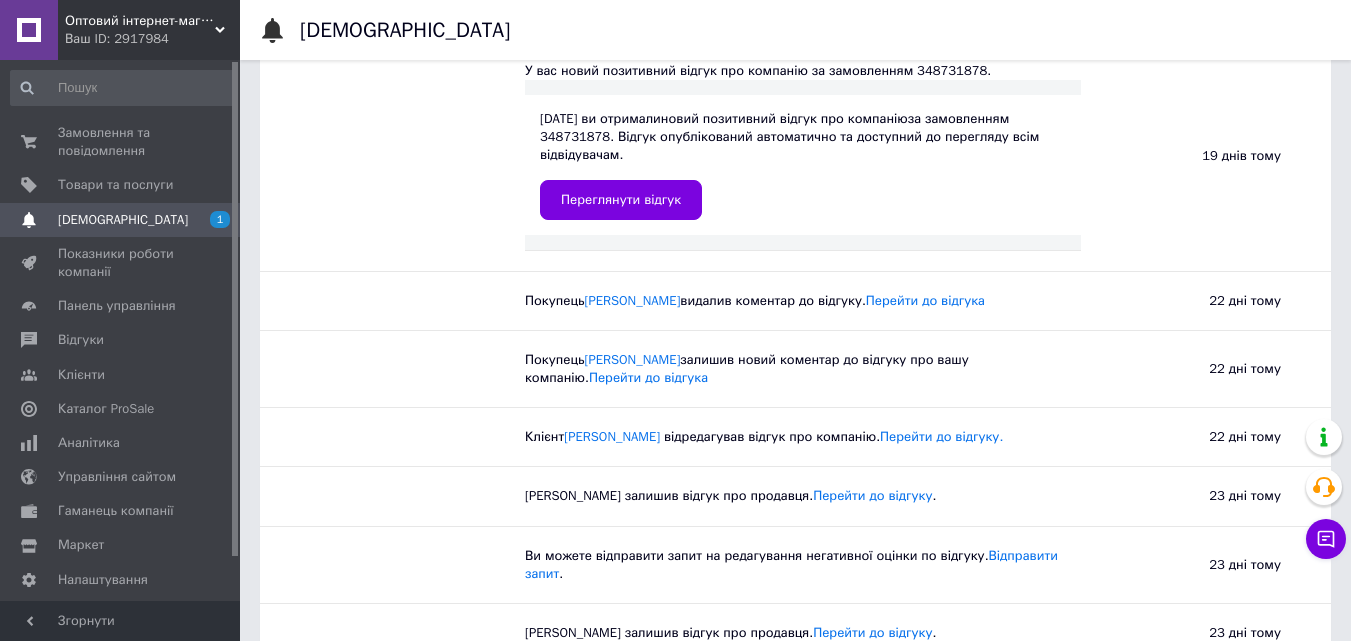 scroll, scrollTop: 10730, scrollLeft: 0, axis: vertical 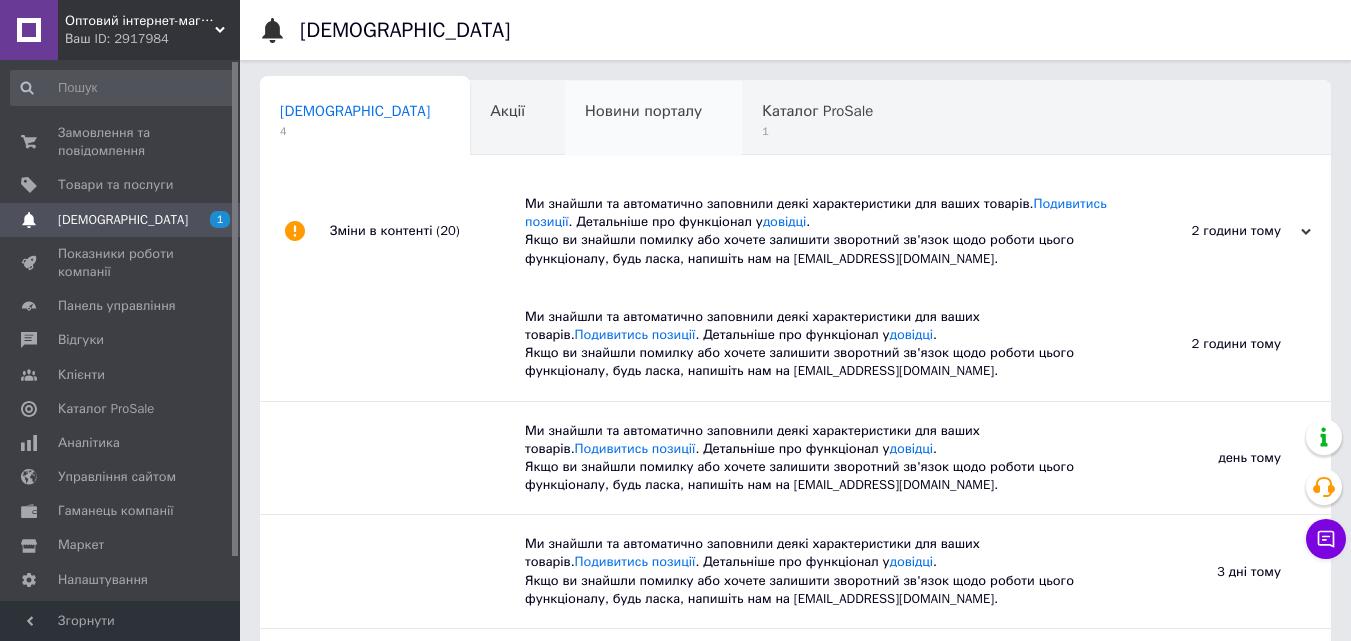 click on "Новини порталу 0" at bounding box center [653, 119] 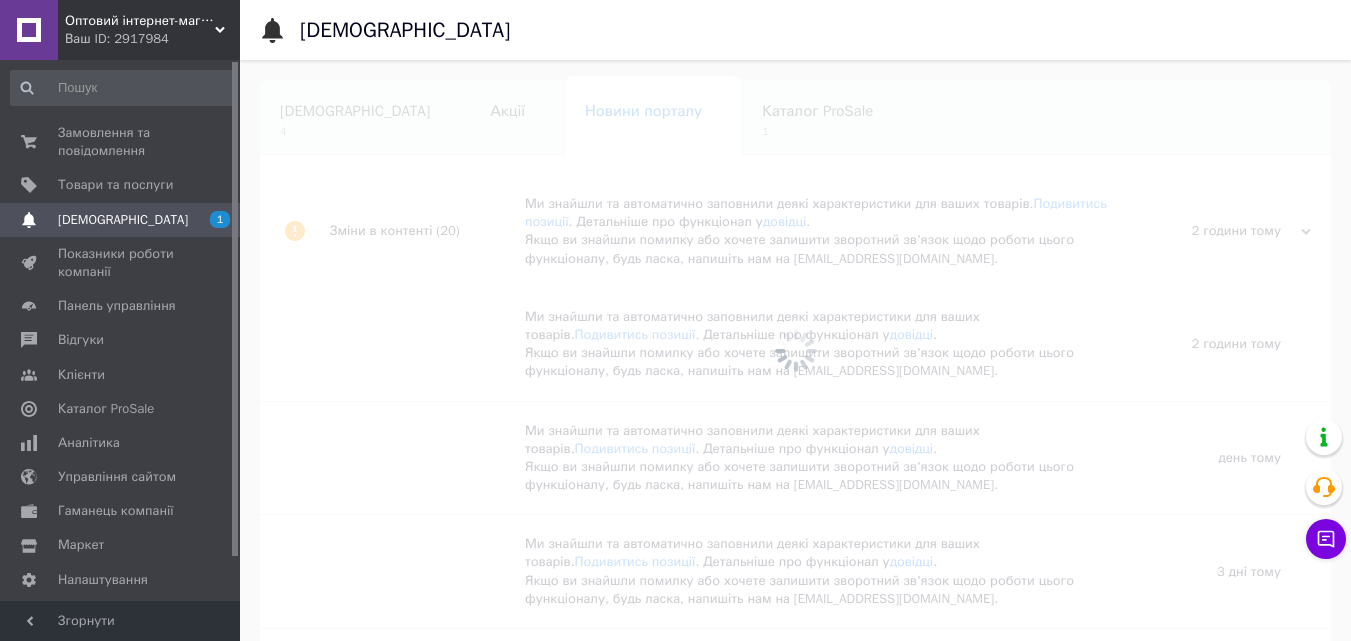 click at bounding box center (795, 350) 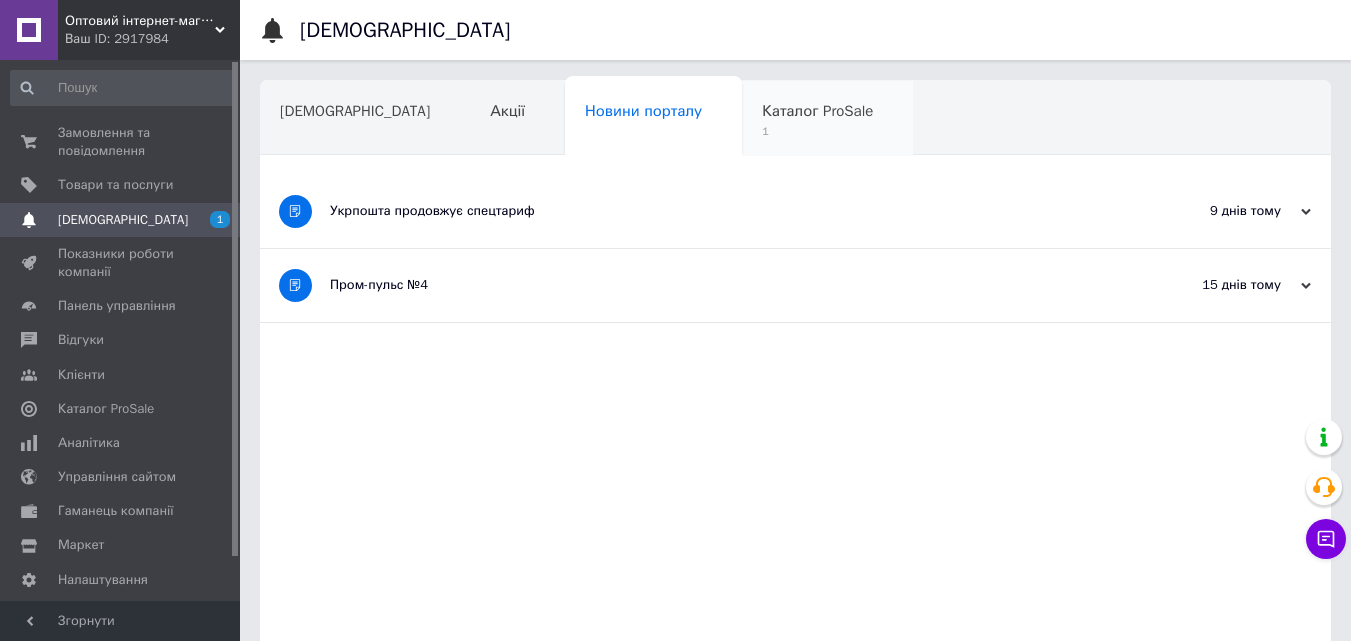 click on "Каталог ProSale" at bounding box center (817, 111) 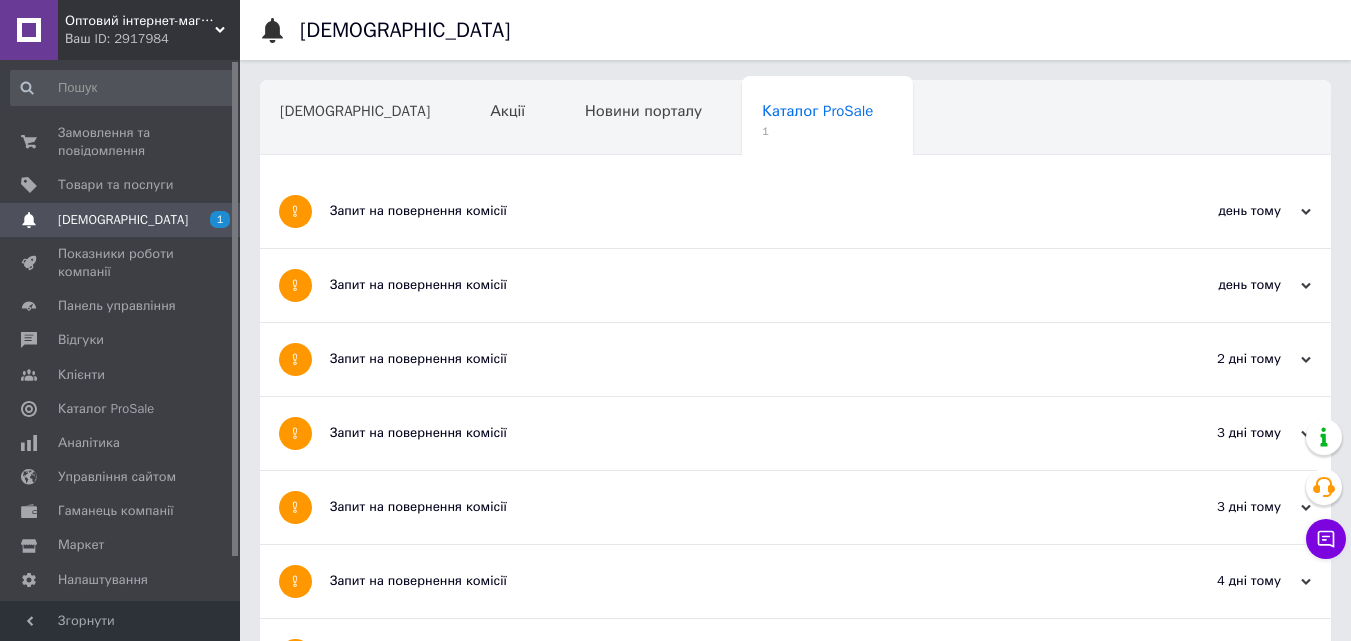click on "Запит на повернення комісії" at bounding box center [720, 211] 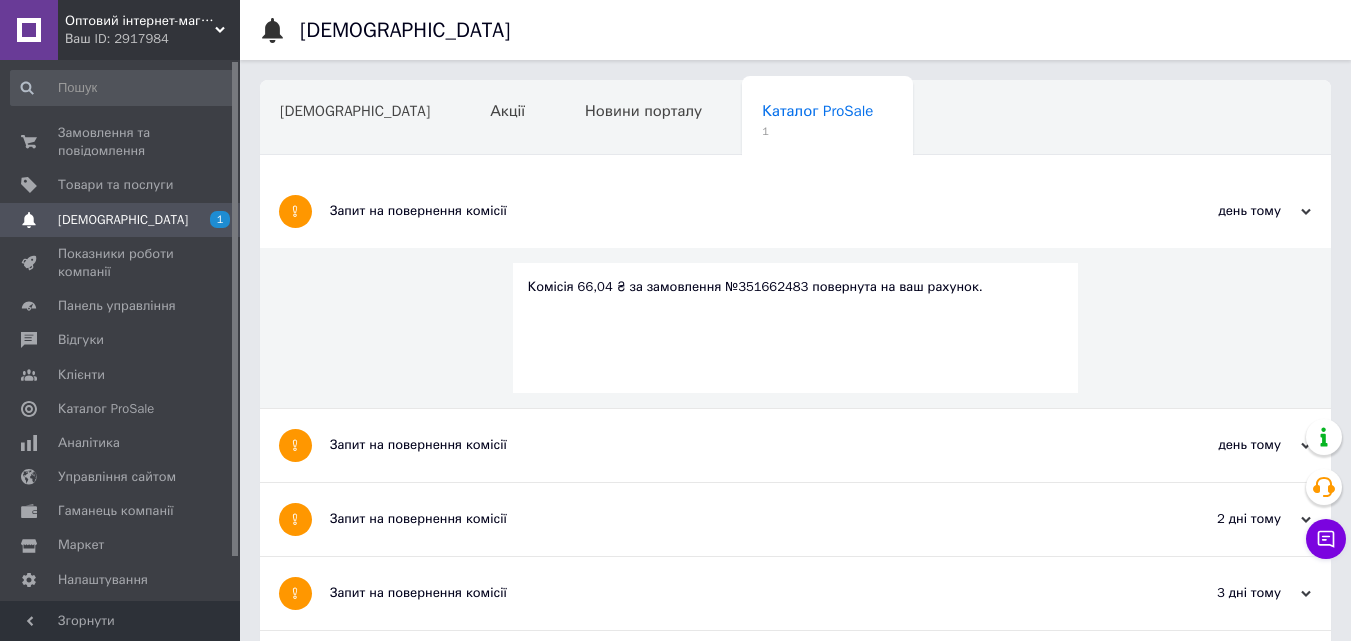 scroll, scrollTop: 100, scrollLeft: 0, axis: vertical 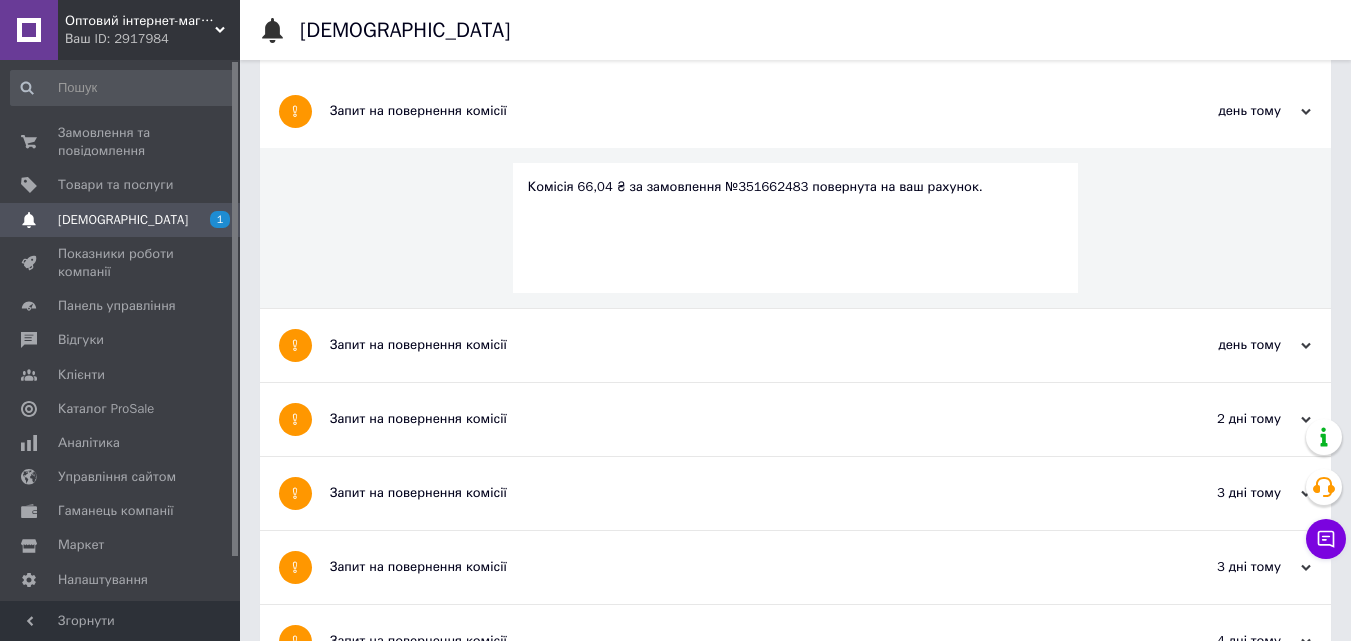 click on "Запит на повернення комісії" at bounding box center (720, 345) 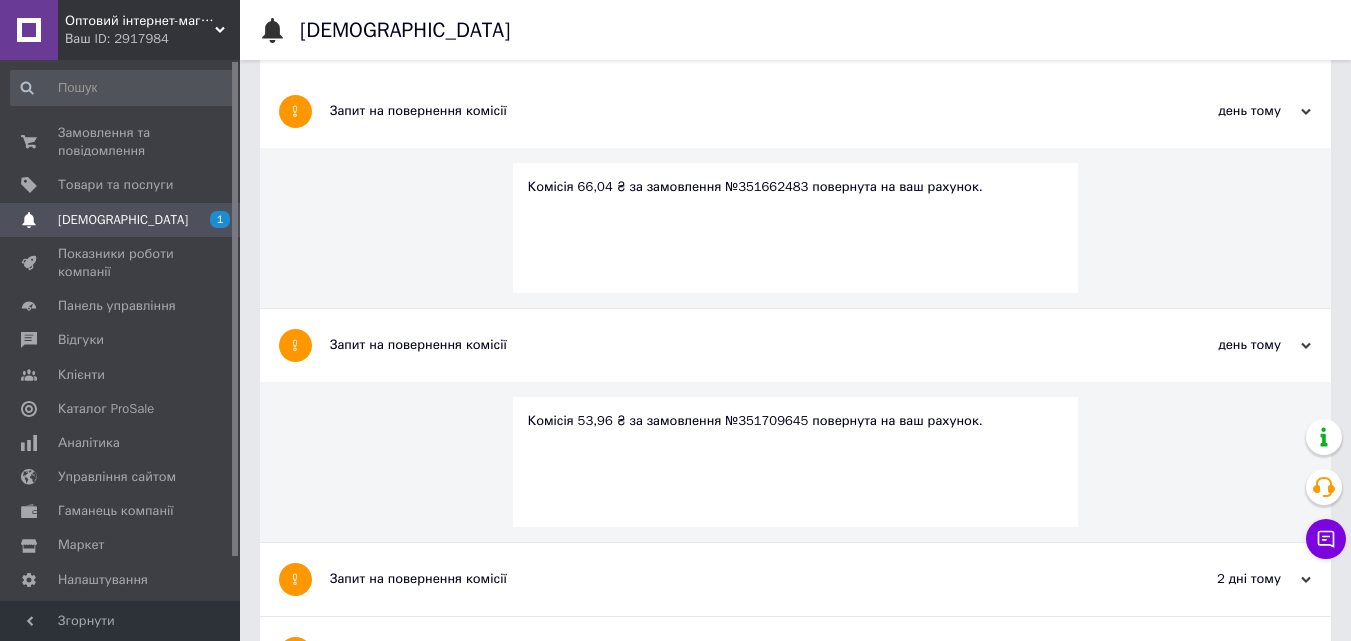 scroll, scrollTop: 0, scrollLeft: 0, axis: both 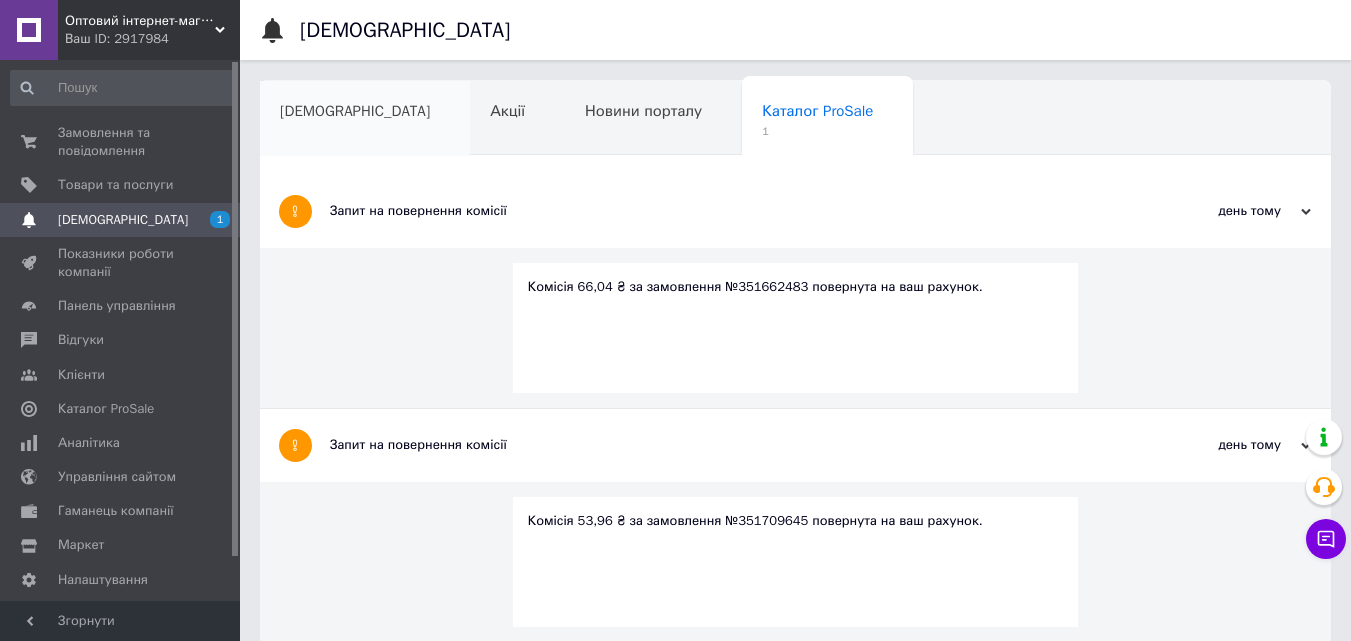click on "[DEMOGRAPHIC_DATA]" at bounding box center (365, 119) 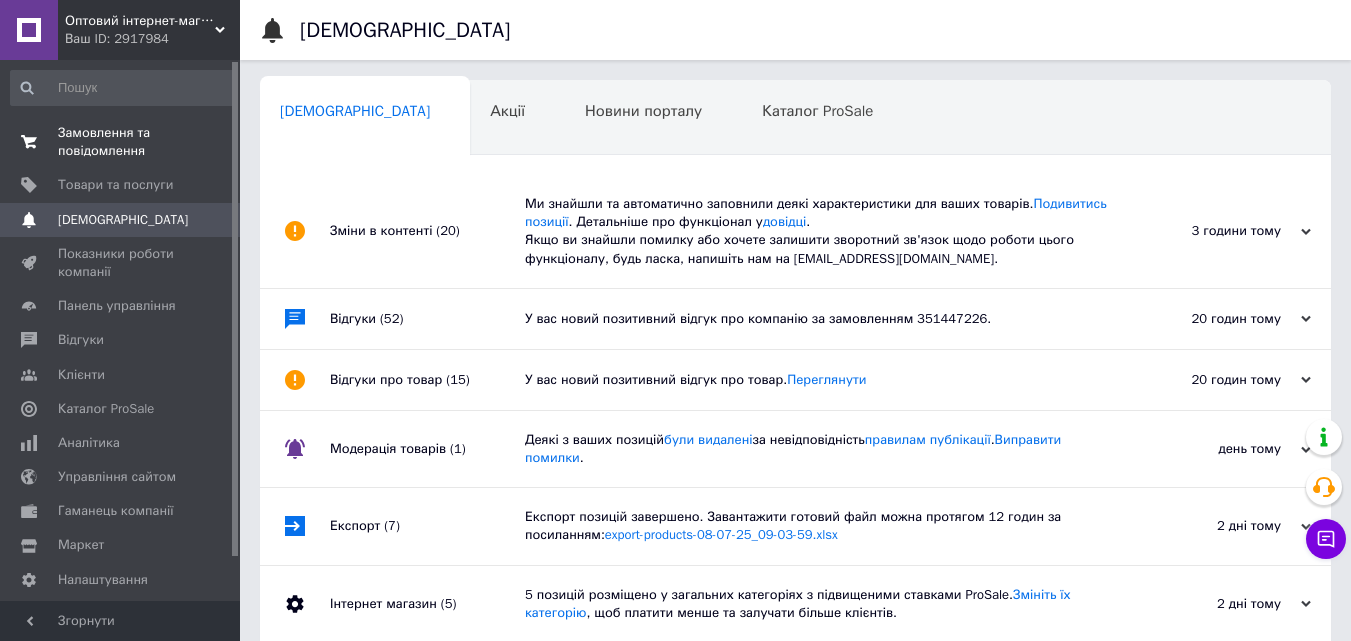 click on "Замовлення та повідомлення" at bounding box center [121, 142] 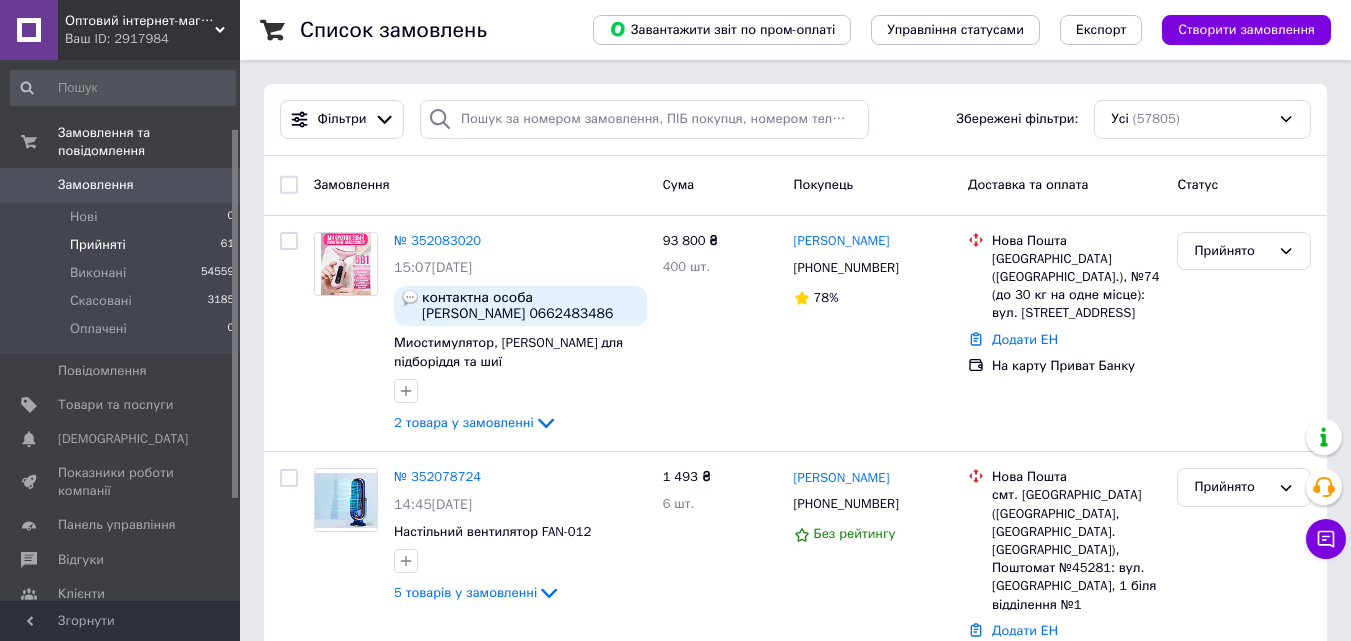 scroll, scrollTop: 200, scrollLeft: 0, axis: vertical 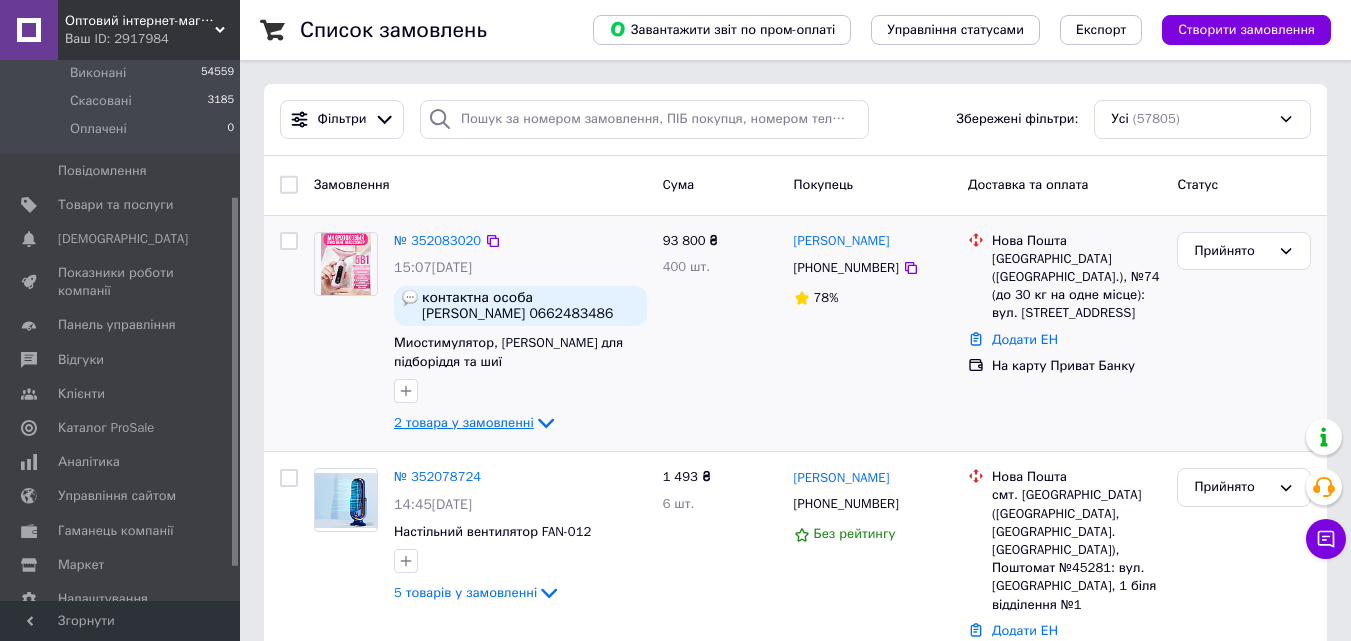 click on "2 товара у замовленні" at bounding box center [464, 422] 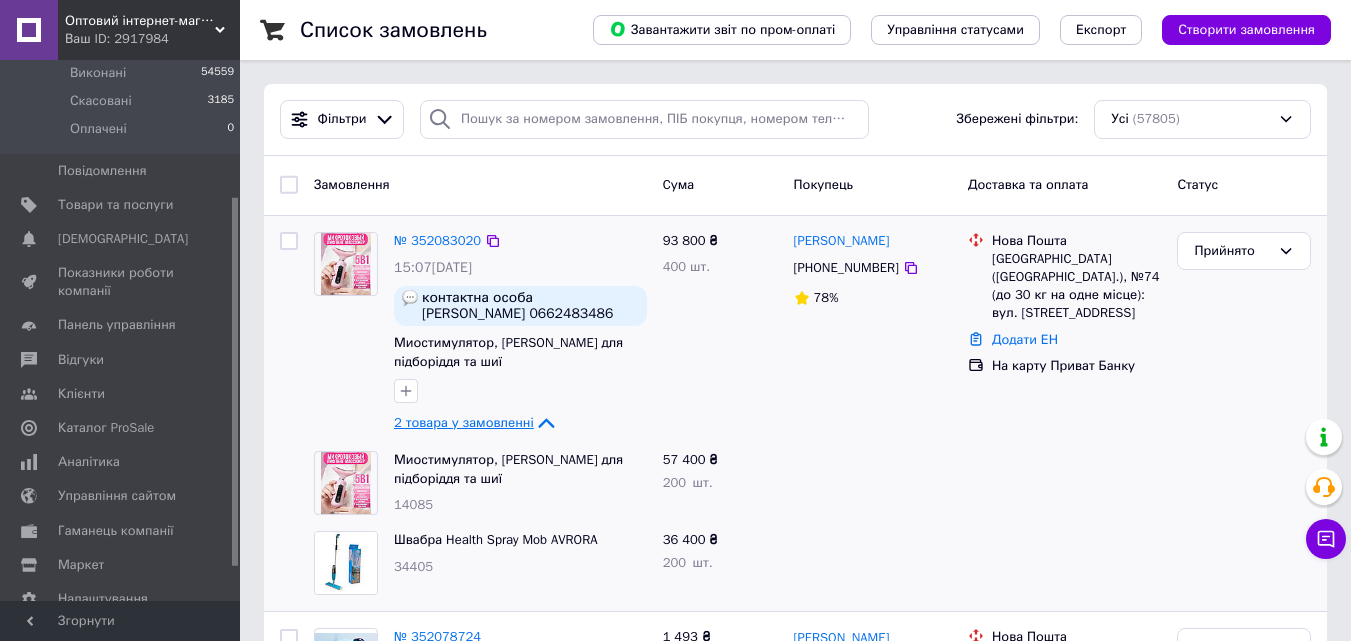 click on "2 товара у замовленні" at bounding box center [464, 422] 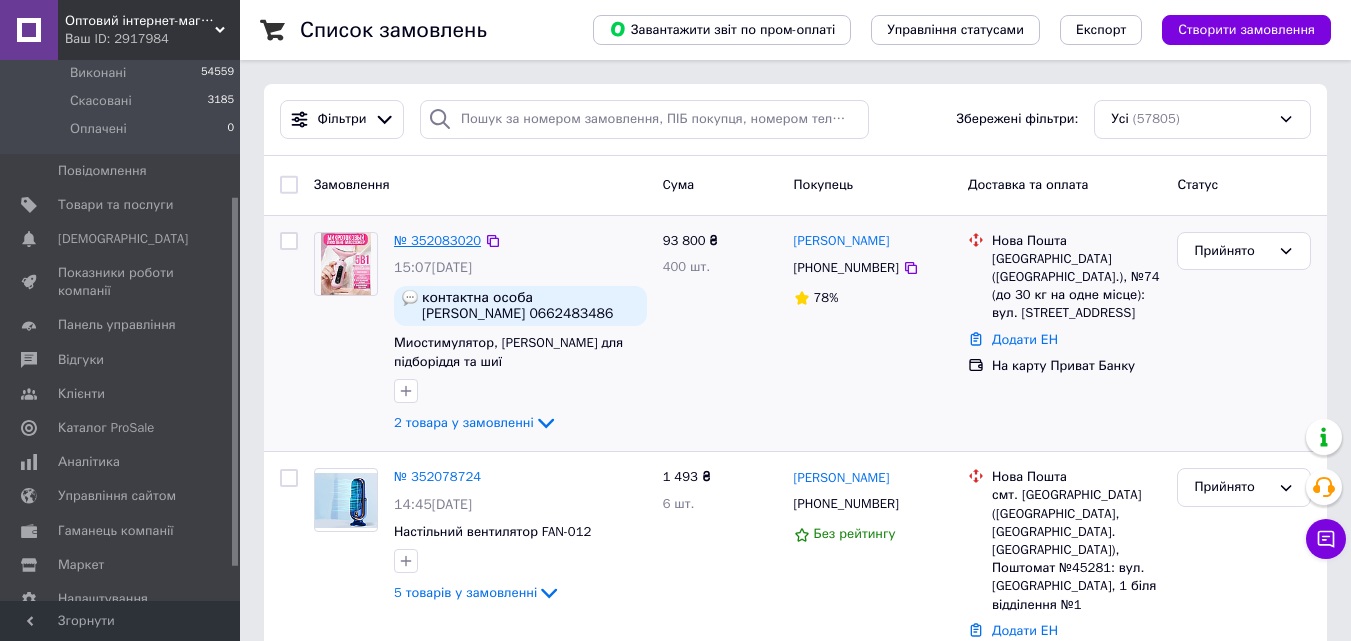 click on "№ 352083020" at bounding box center (437, 240) 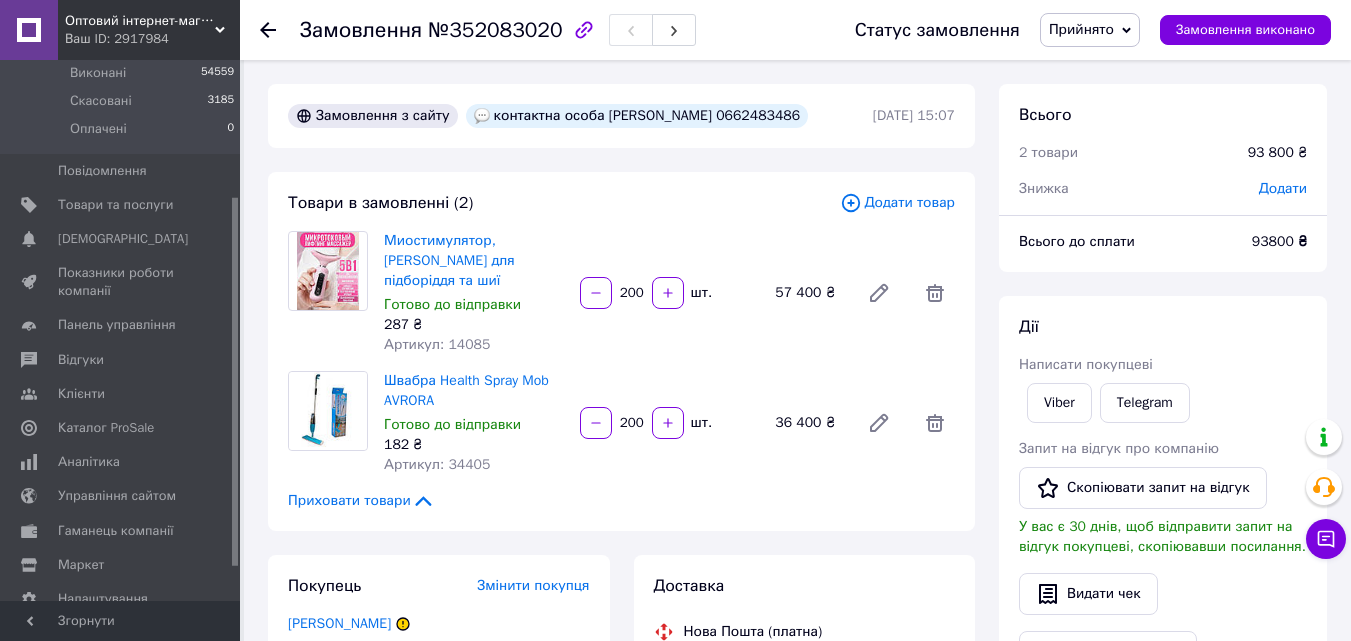 scroll, scrollTop: 400, scrollLeft: 0, axis: vertical 